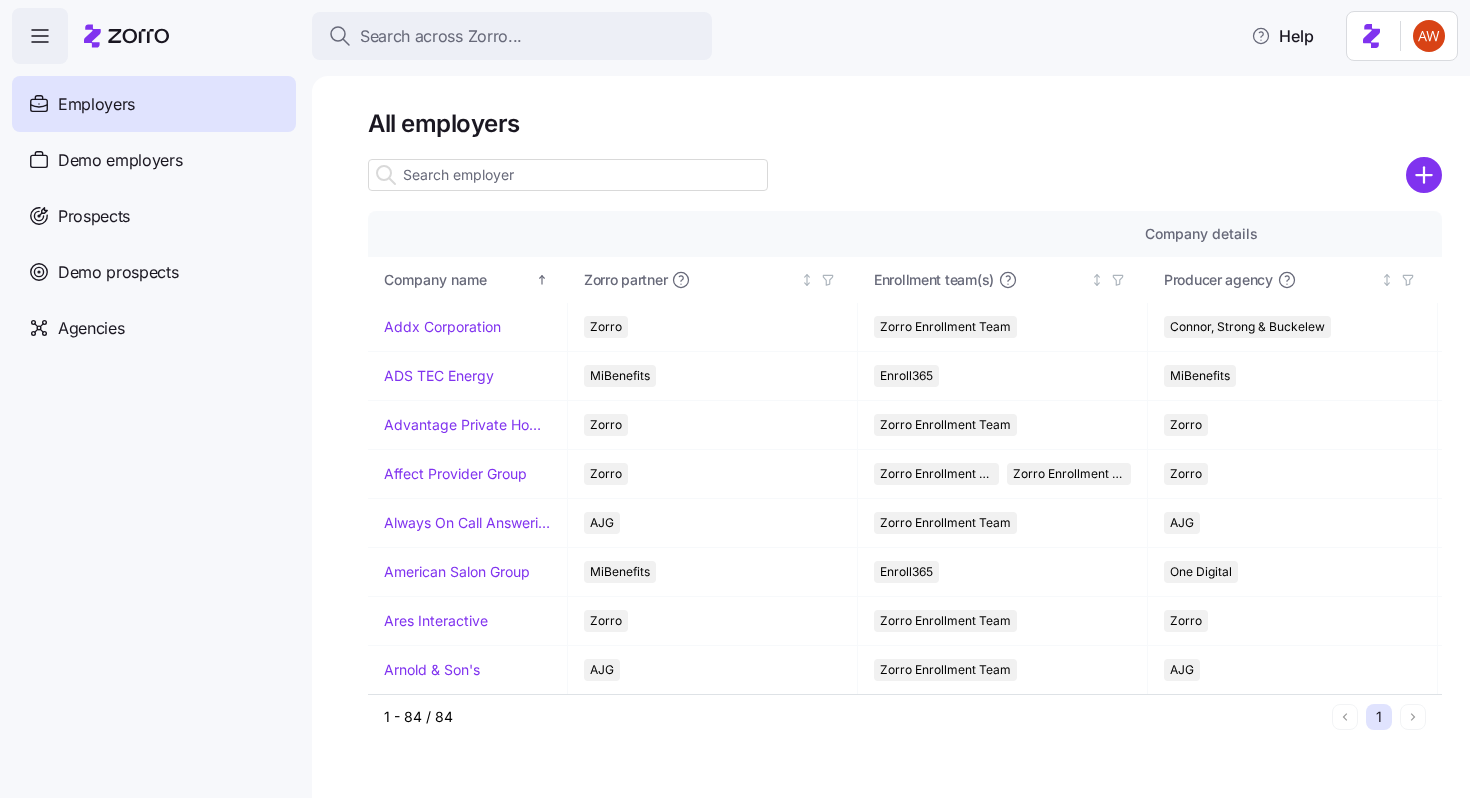 scroll, scrollTop: 0, scrollLeft: 0, axis: both 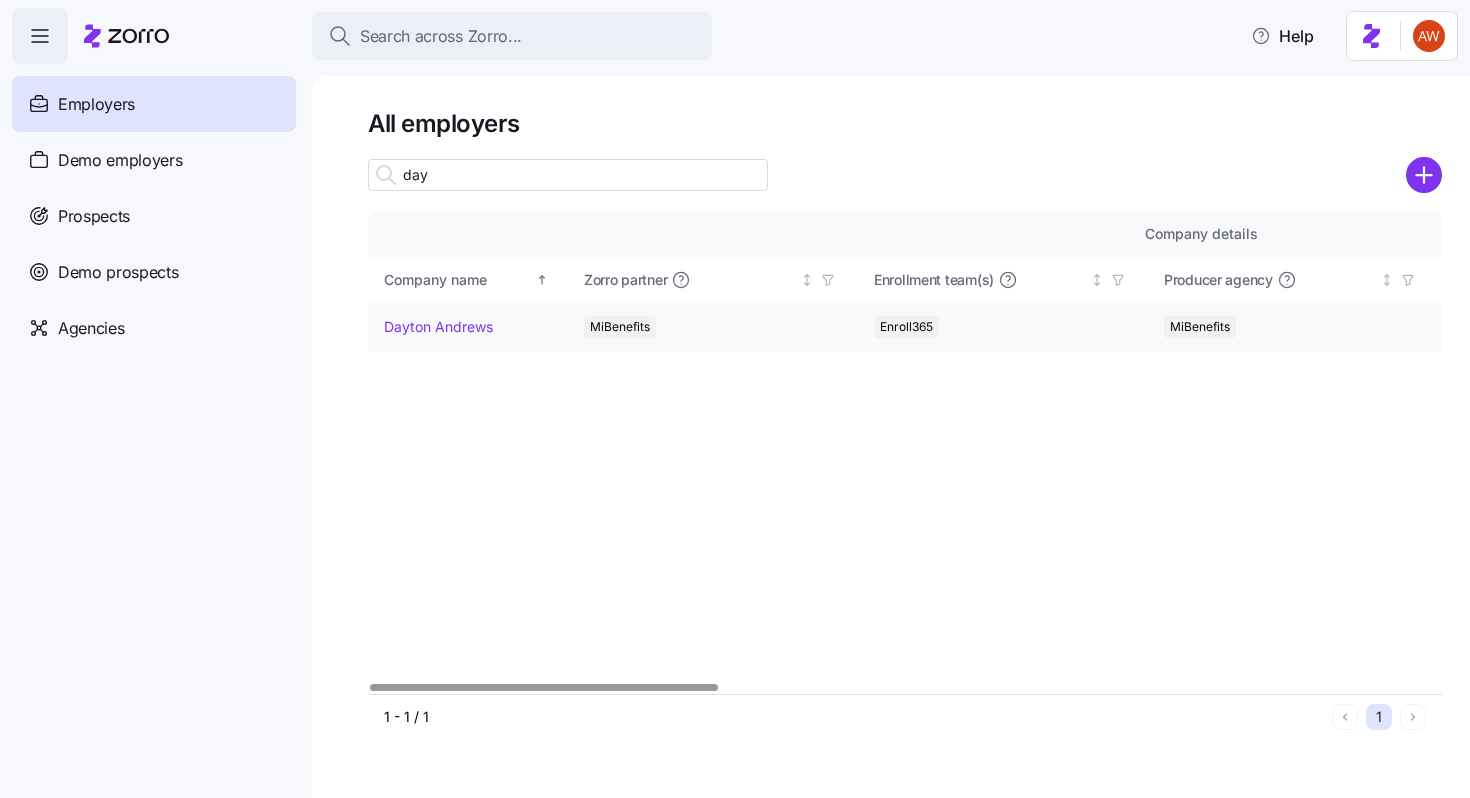 type on "day" 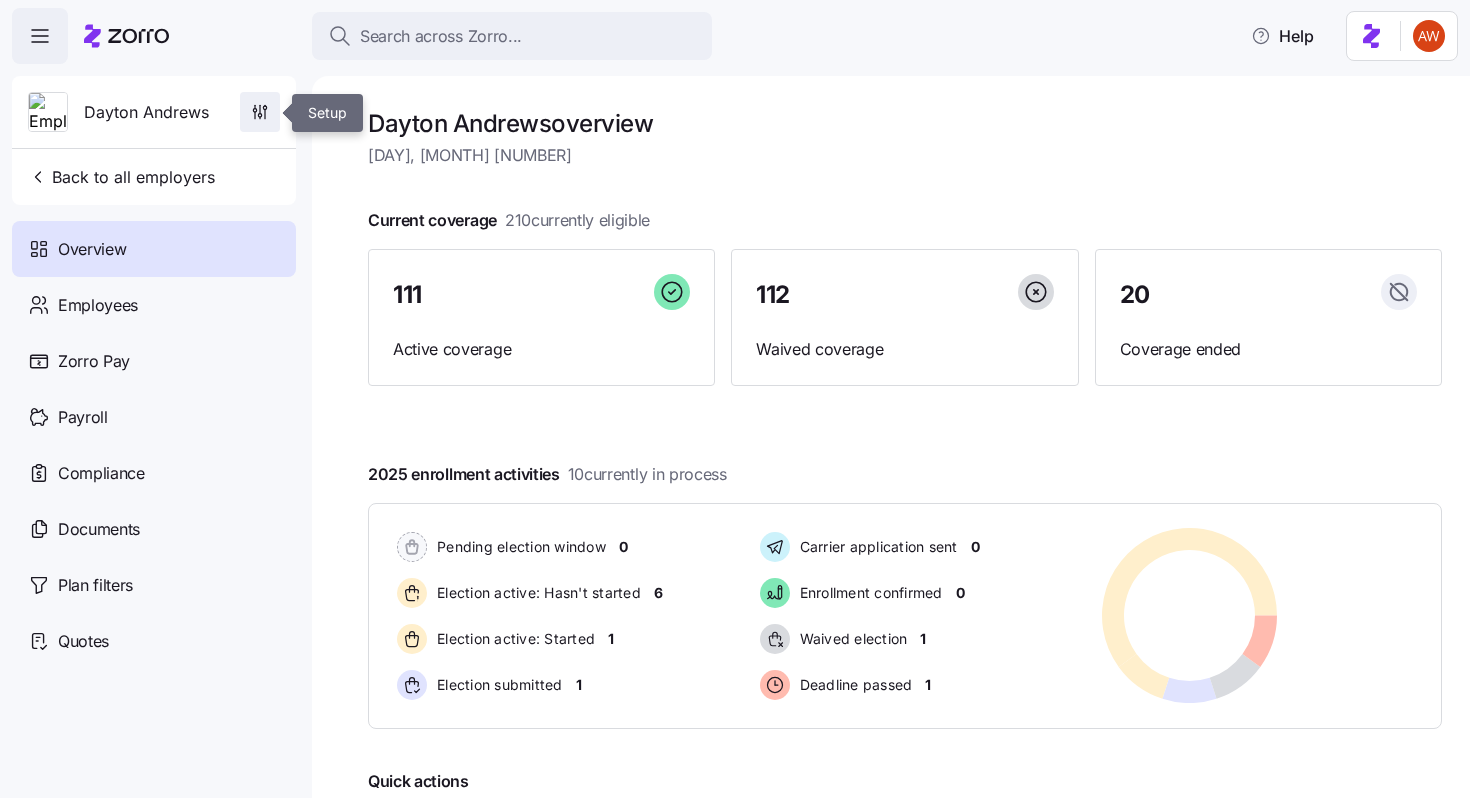 click 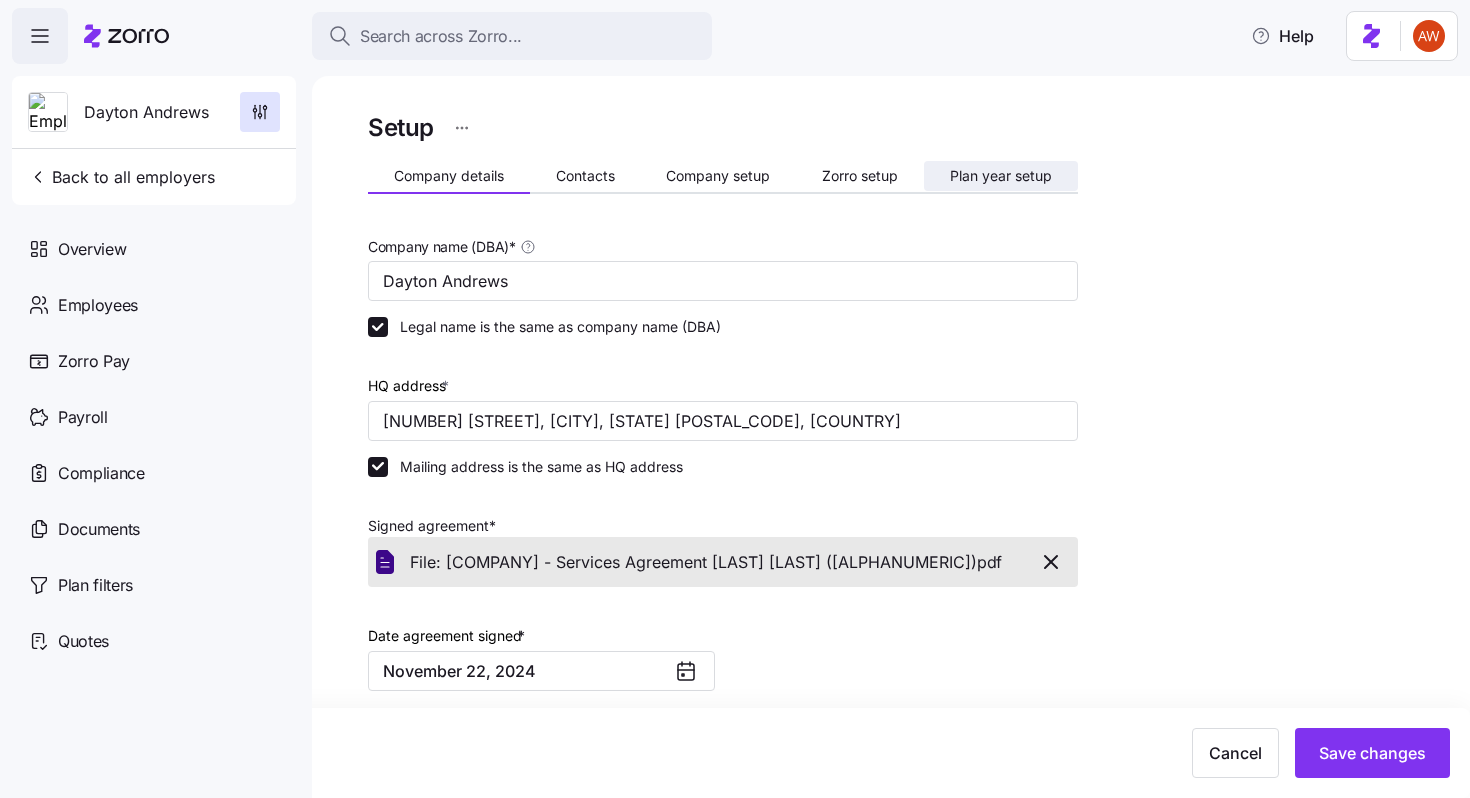 click on "Plan year setup" at bounding box center [1001, 176] 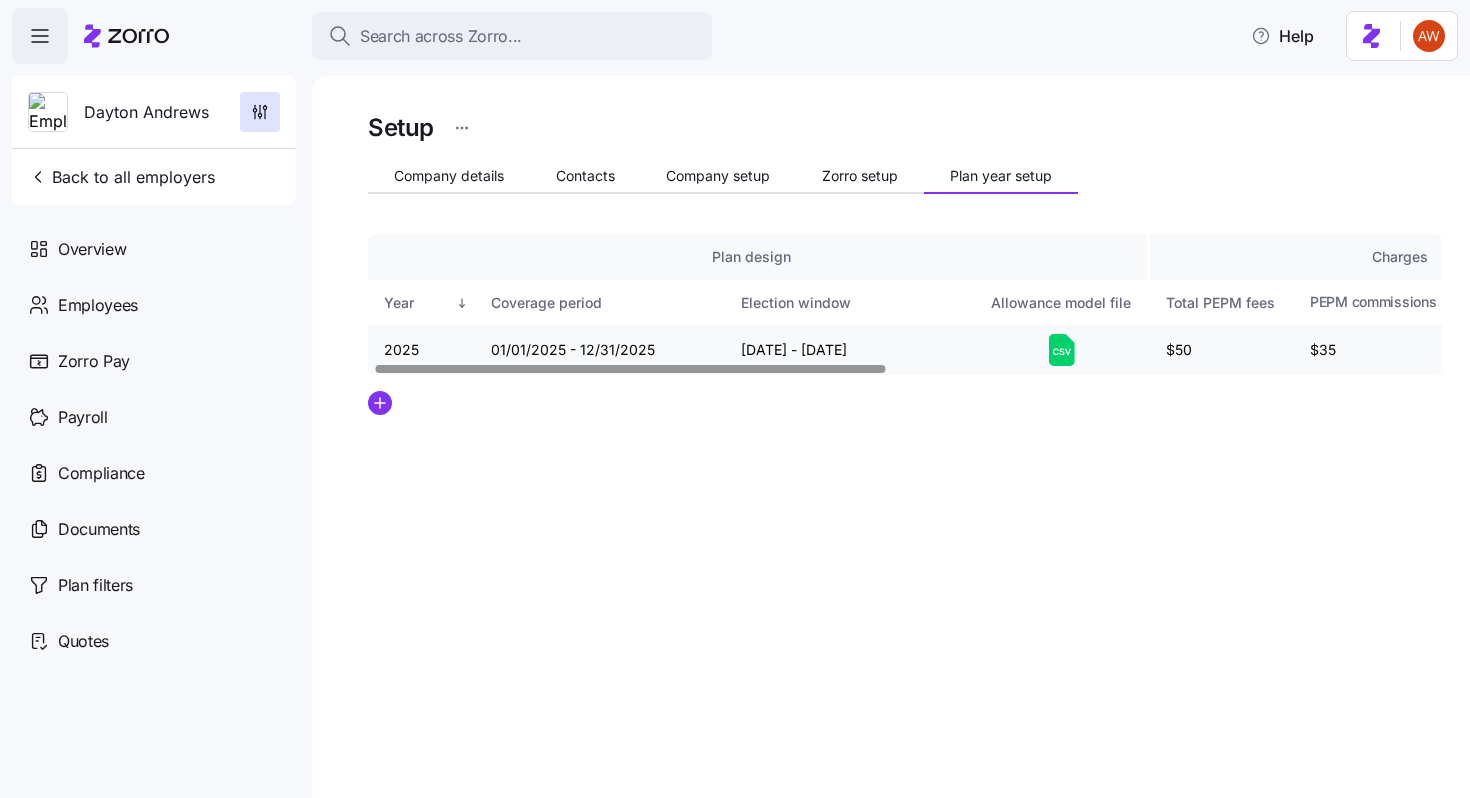 scroll, scrollTop: 0, scrollLeft: 11, axis: horizontal 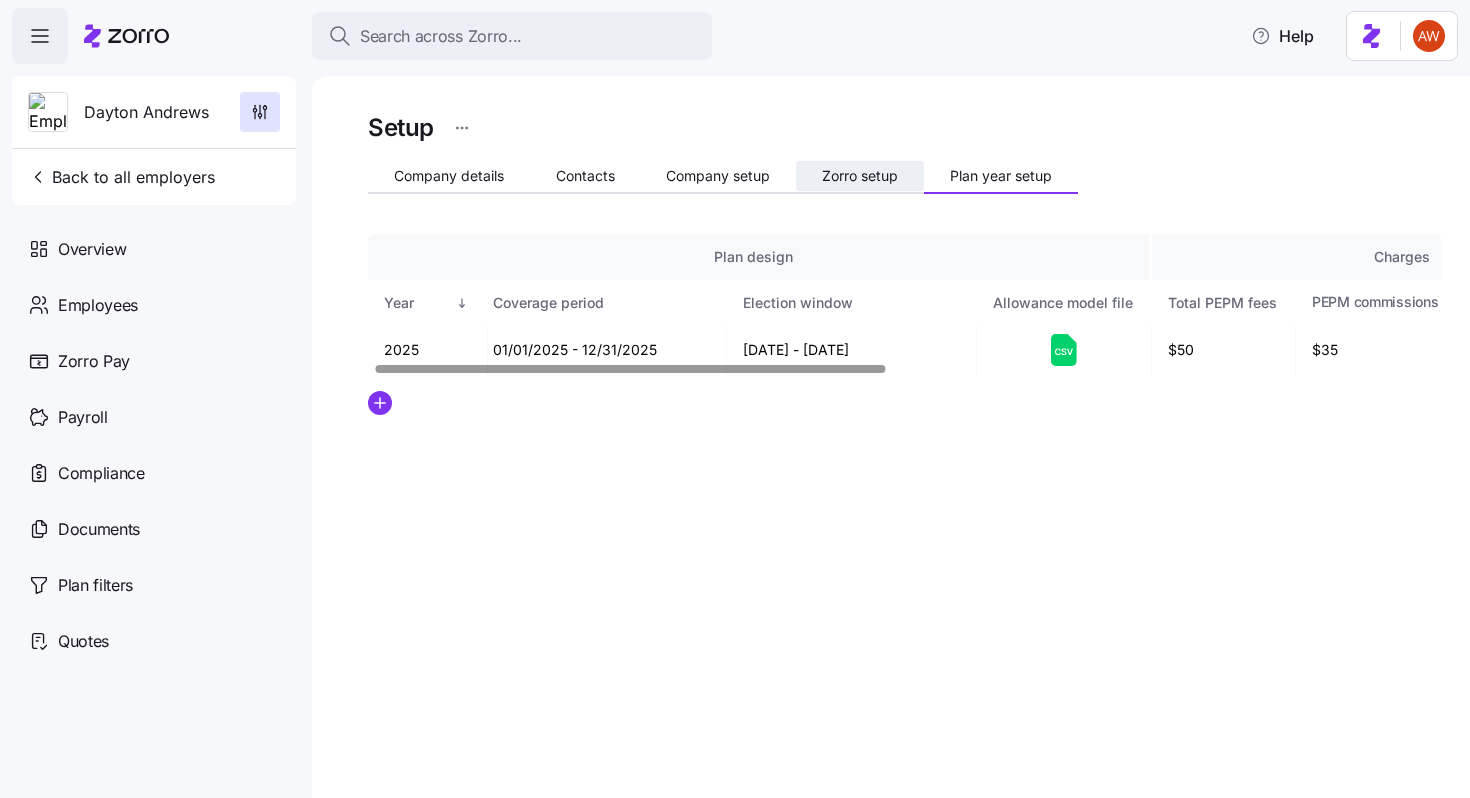 click on "Zorro setup" at bounding box center [860, 176] 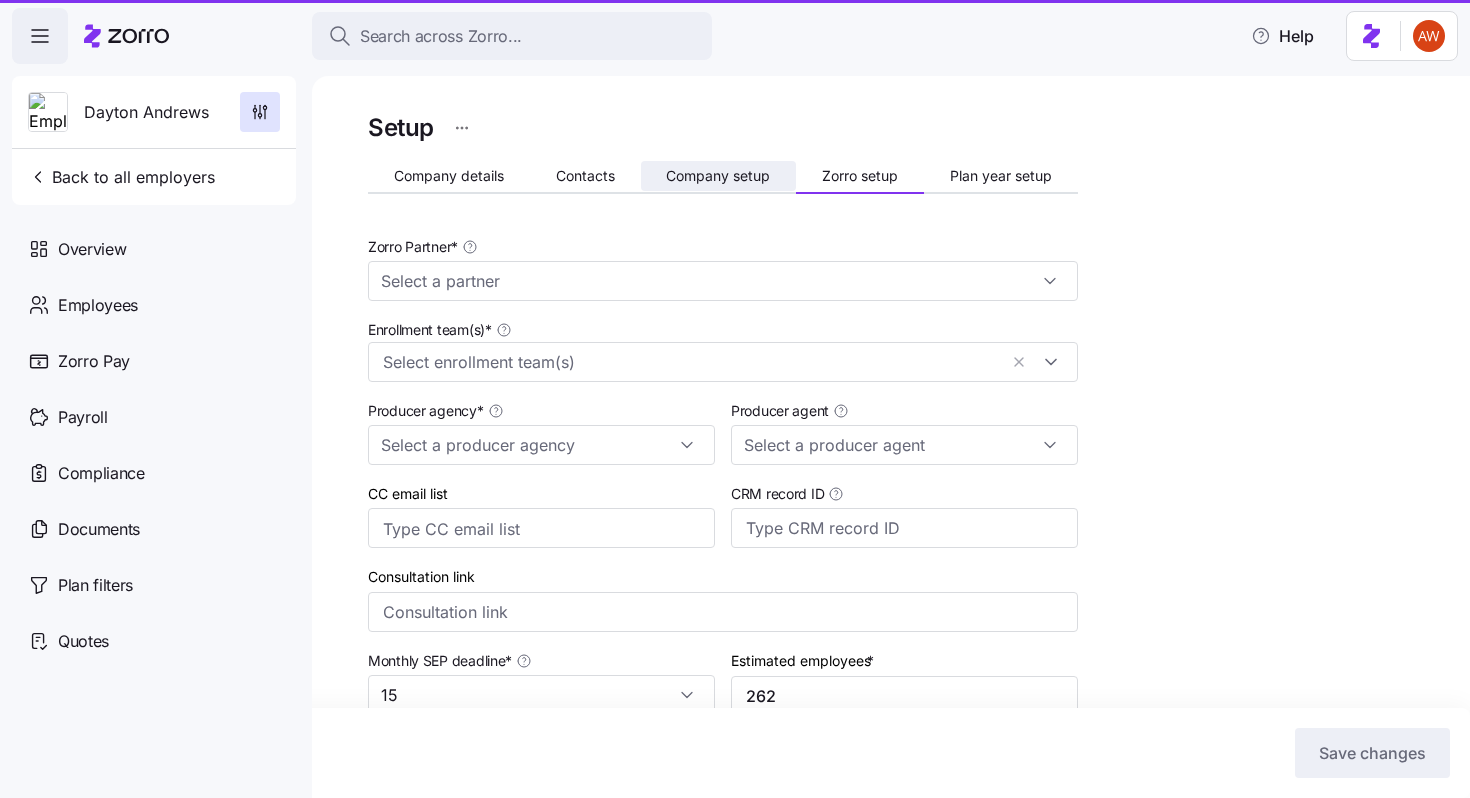 type on "MiBenefits" 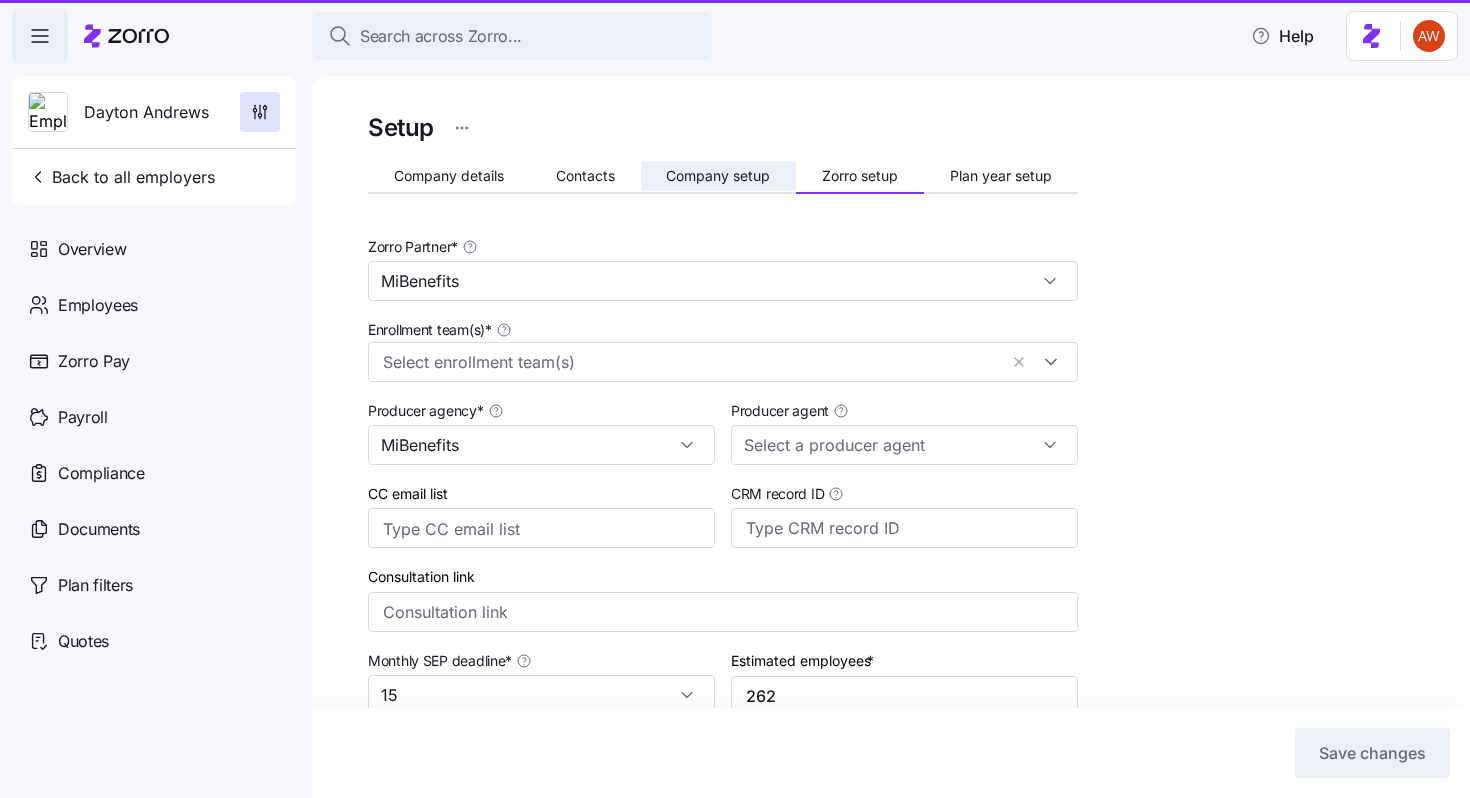 type on "[FIRST] [LAST] ([EMAIL])" 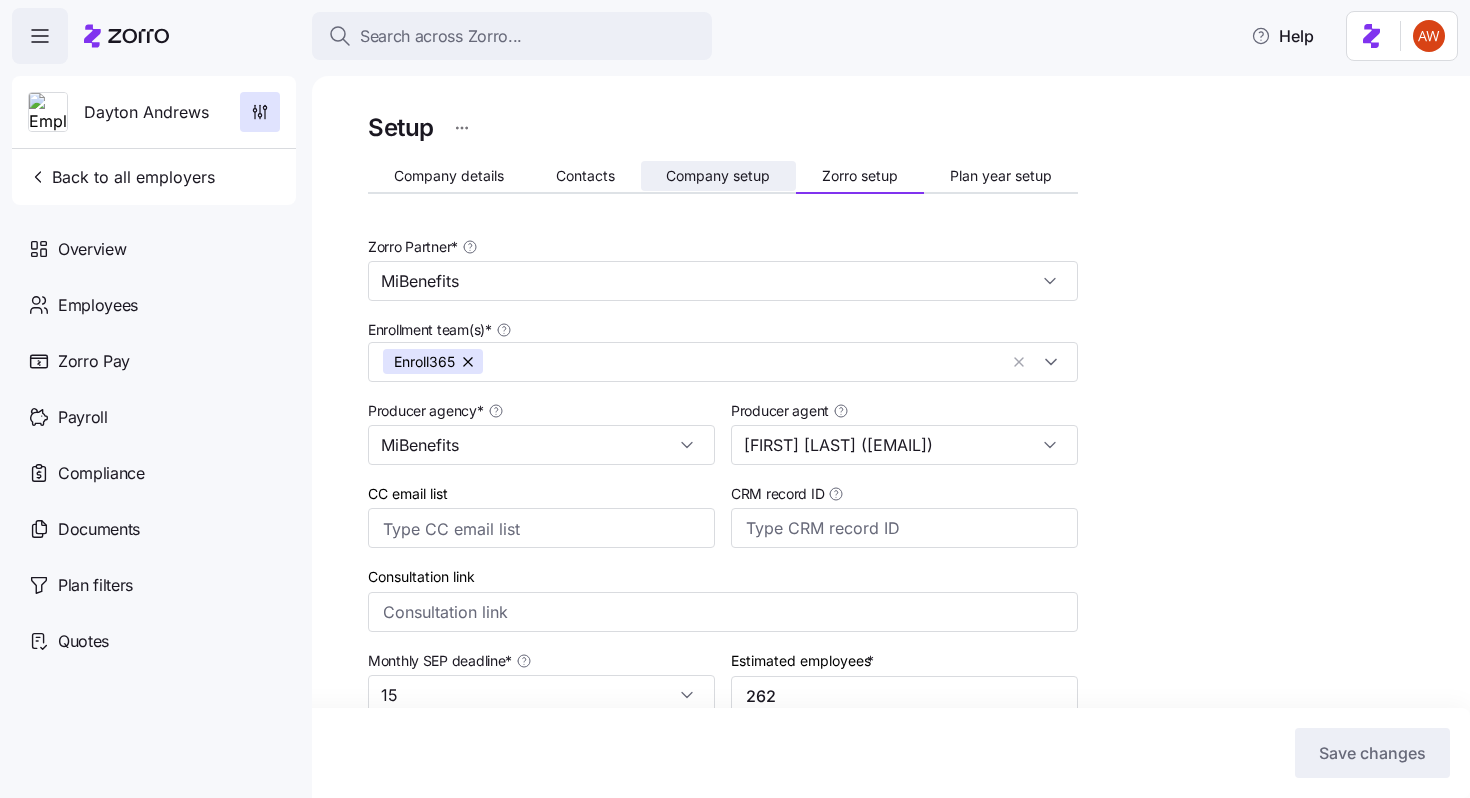 click on "Company setup" at bounding box center (718, 176) 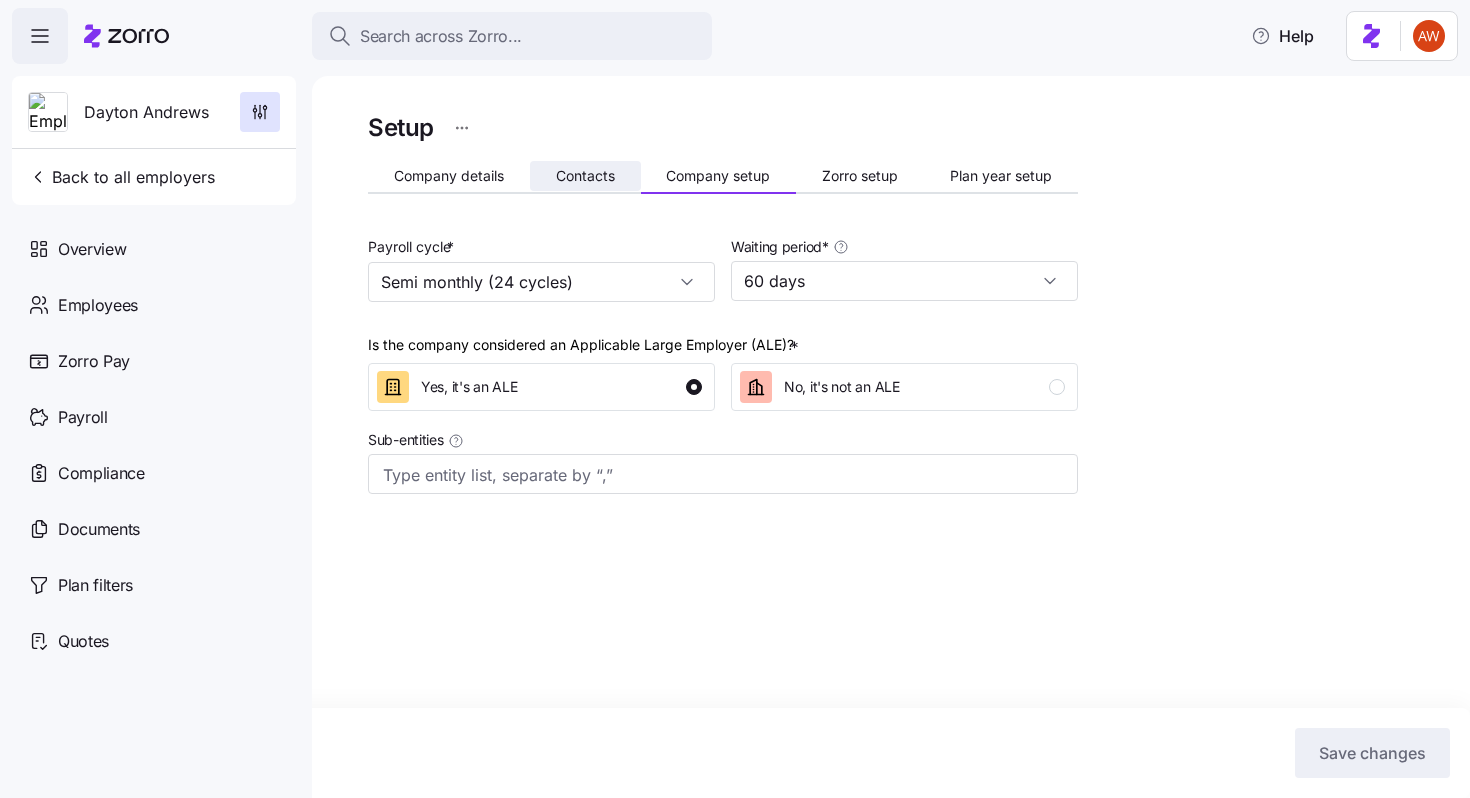click on "Contacts" at bounding box center (585, 176) 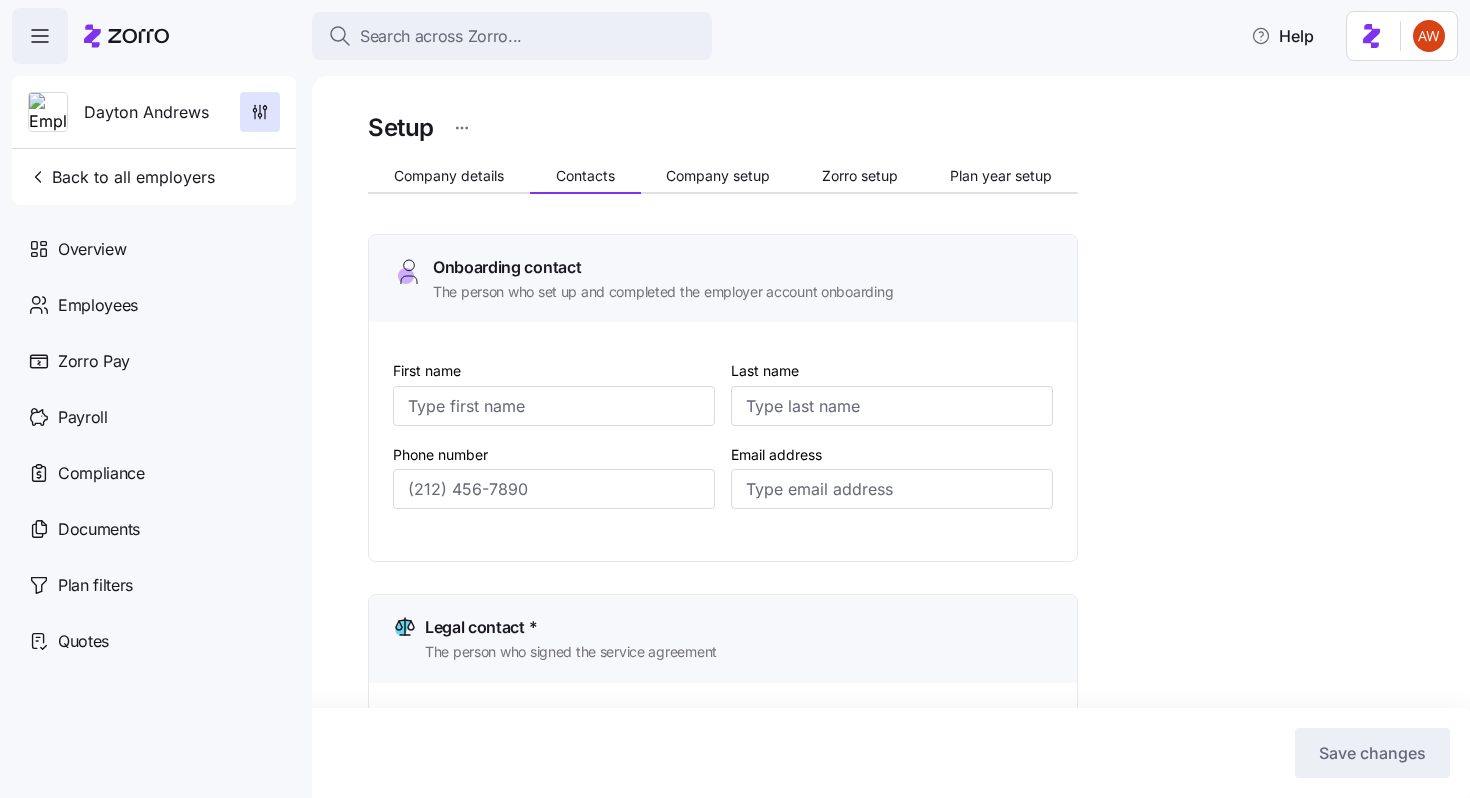 type on "[FIRST]" 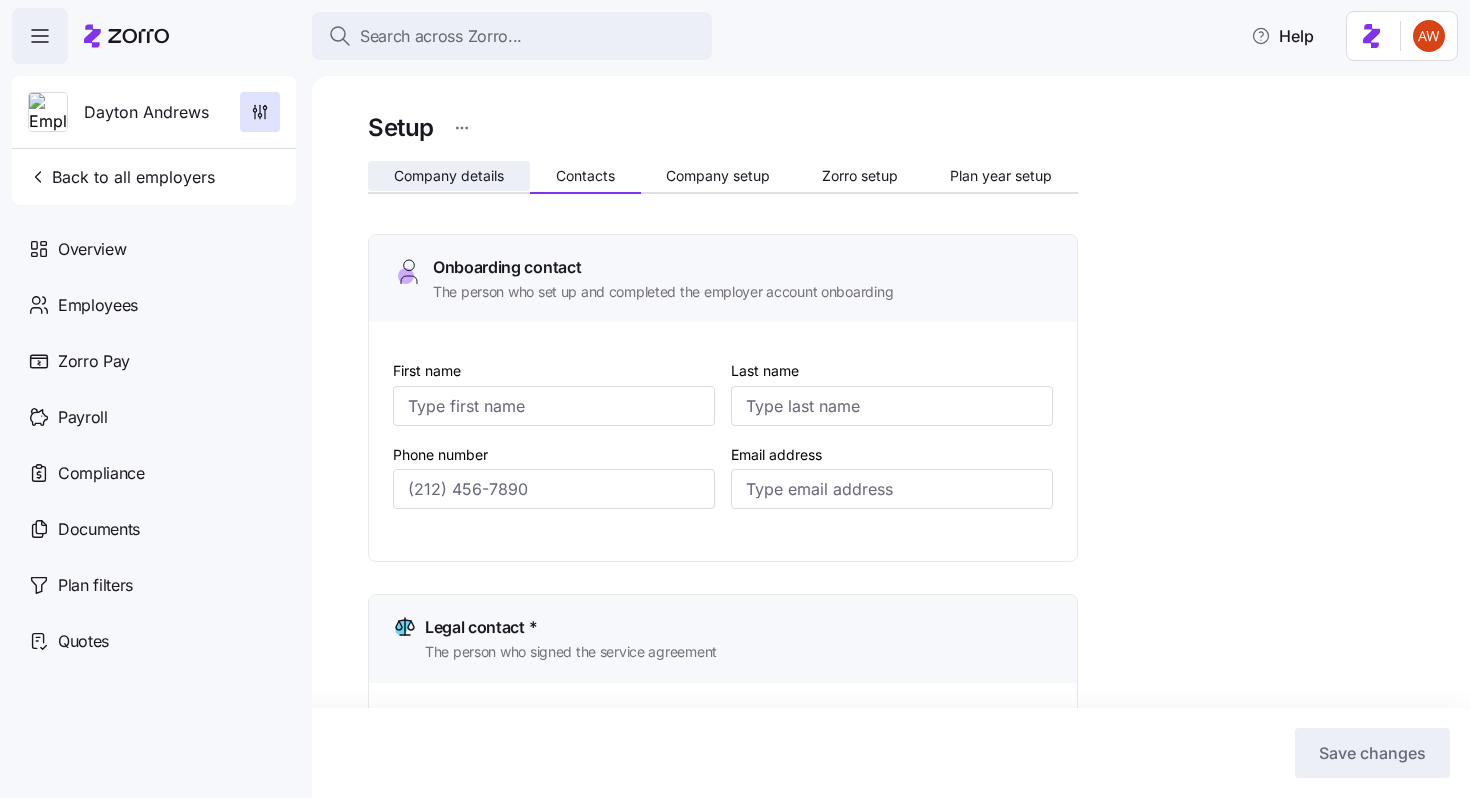click on "Company details" at bounding box center (449, 176) 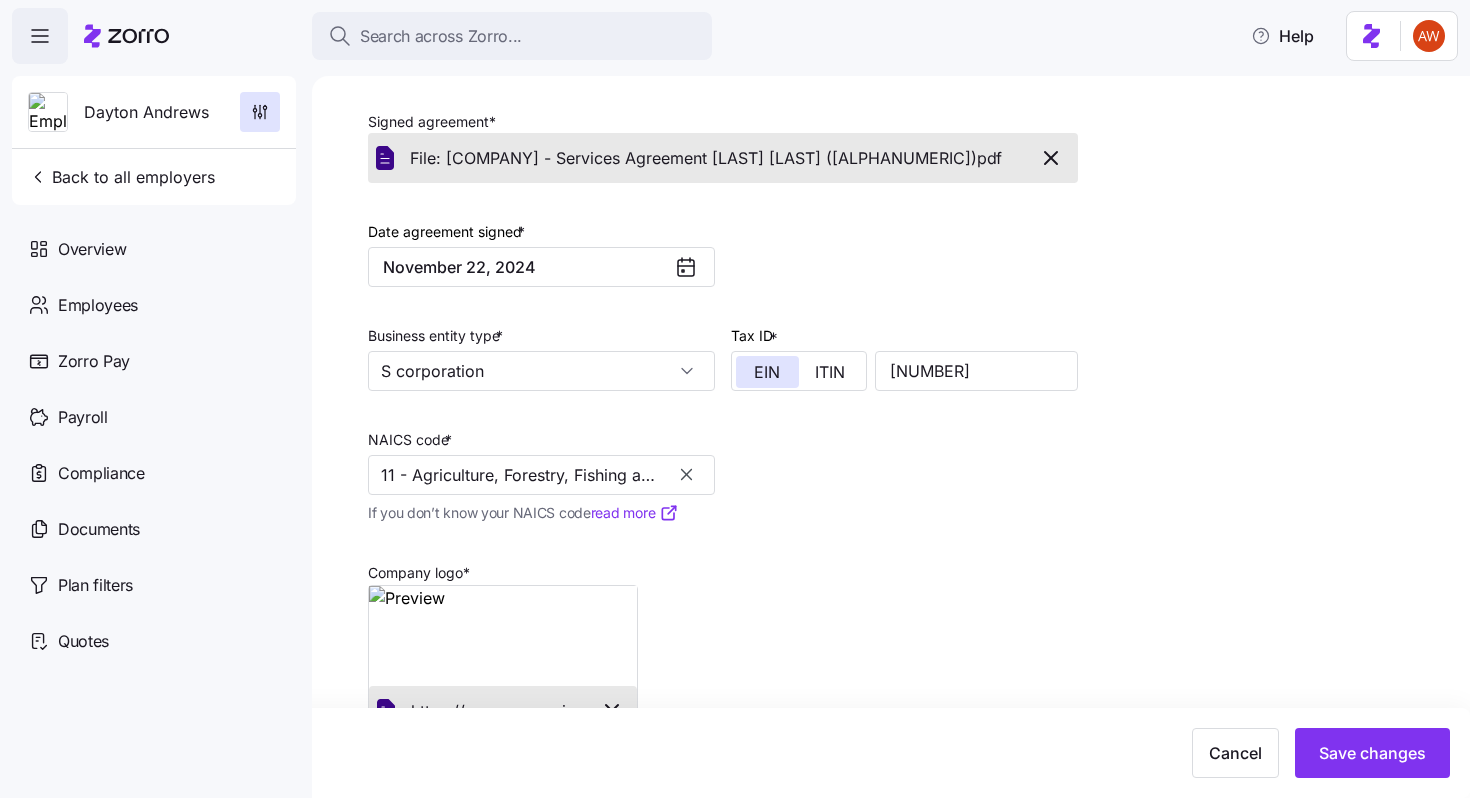 scroll, scrollTop: 465, scrollLeft: 0, axis: vertical 